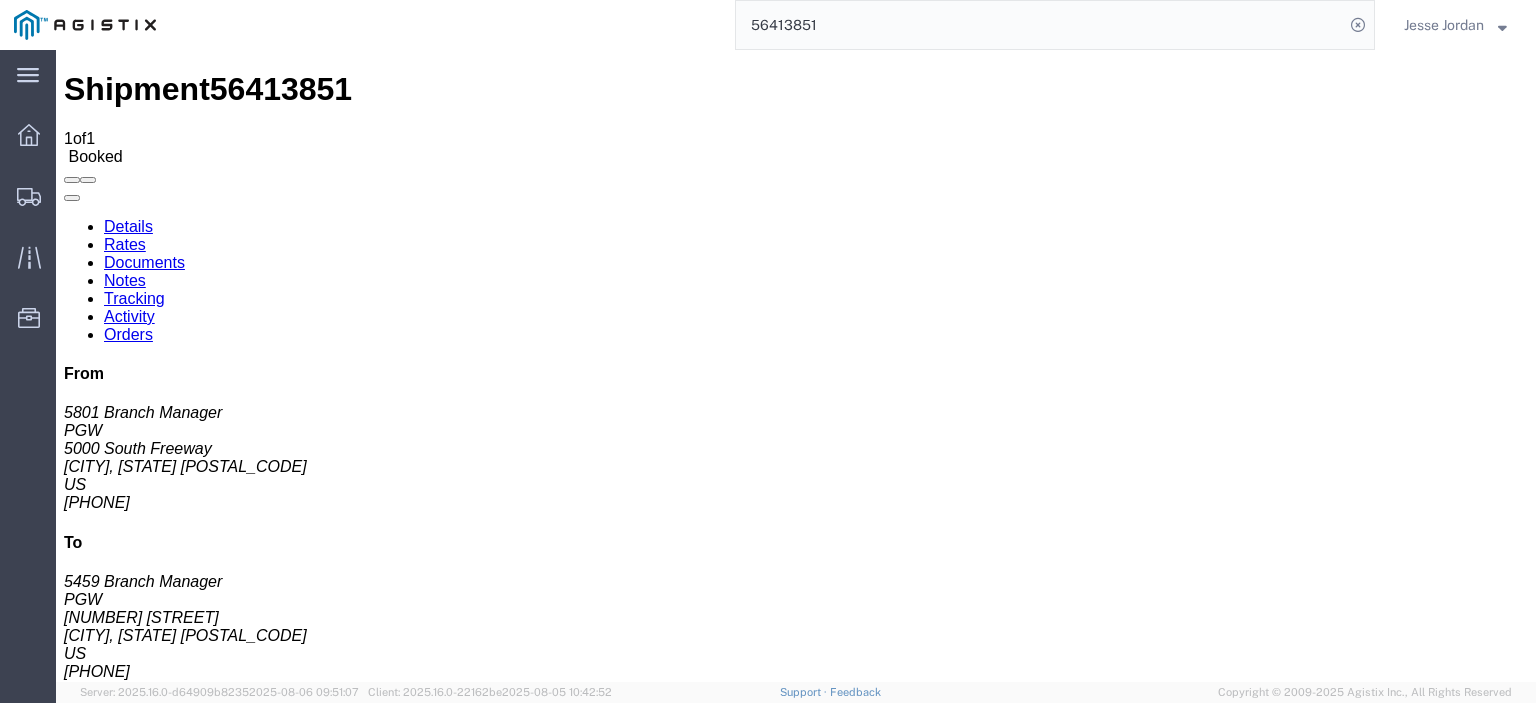 scroll, scrollTop: 0, scrollLeft: 0, axis: both 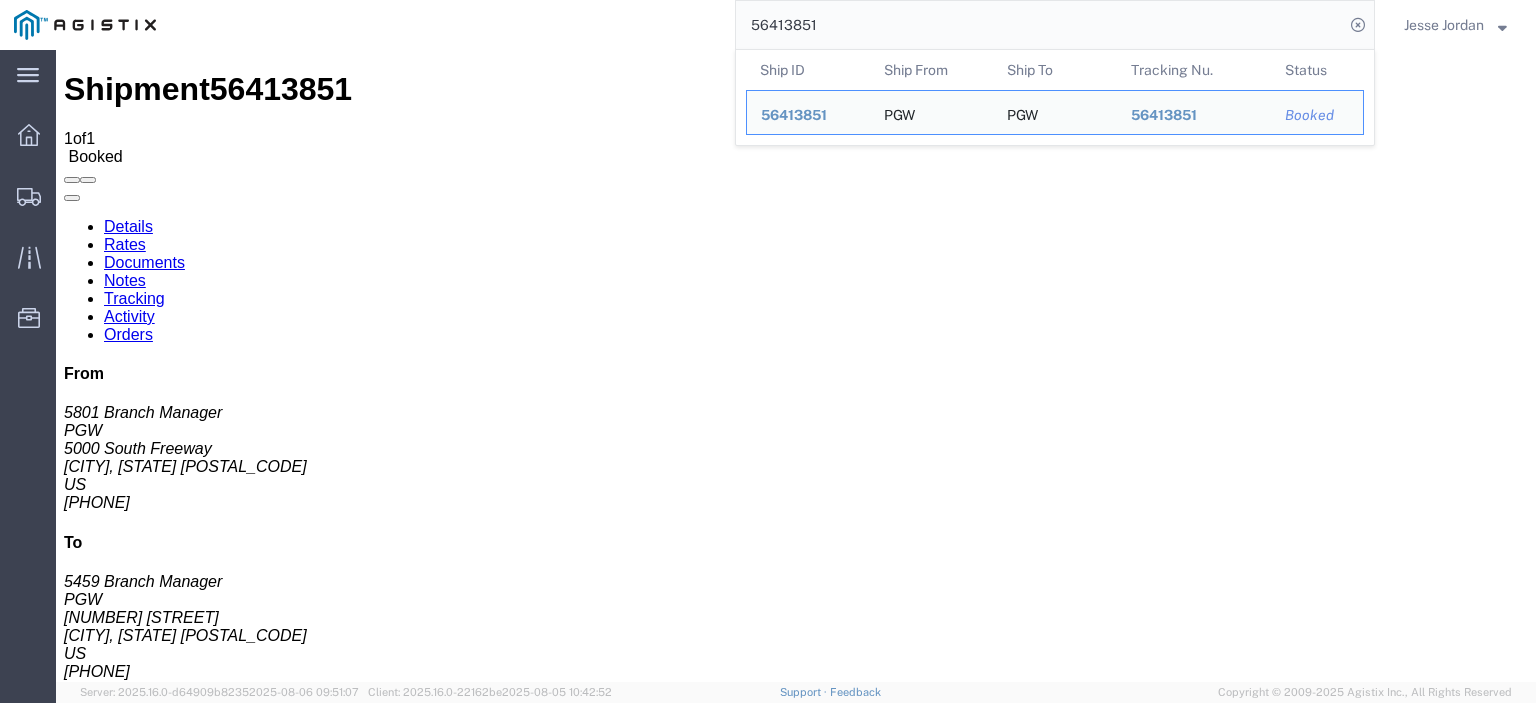 drag, startPoint x: 858, startPoint y: 26, endPoint x: 500, endPoint y: 9, distance: 358.4034 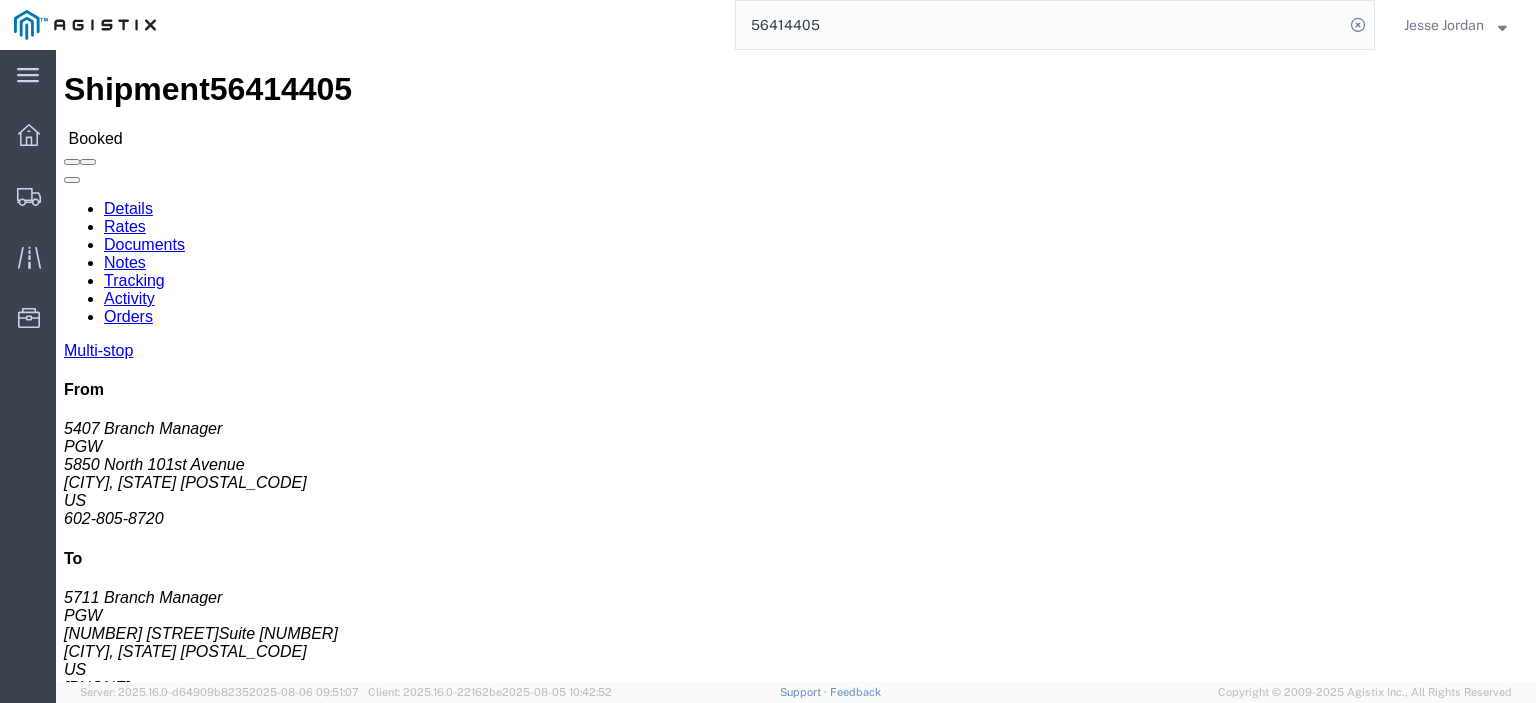 click on "56414405" 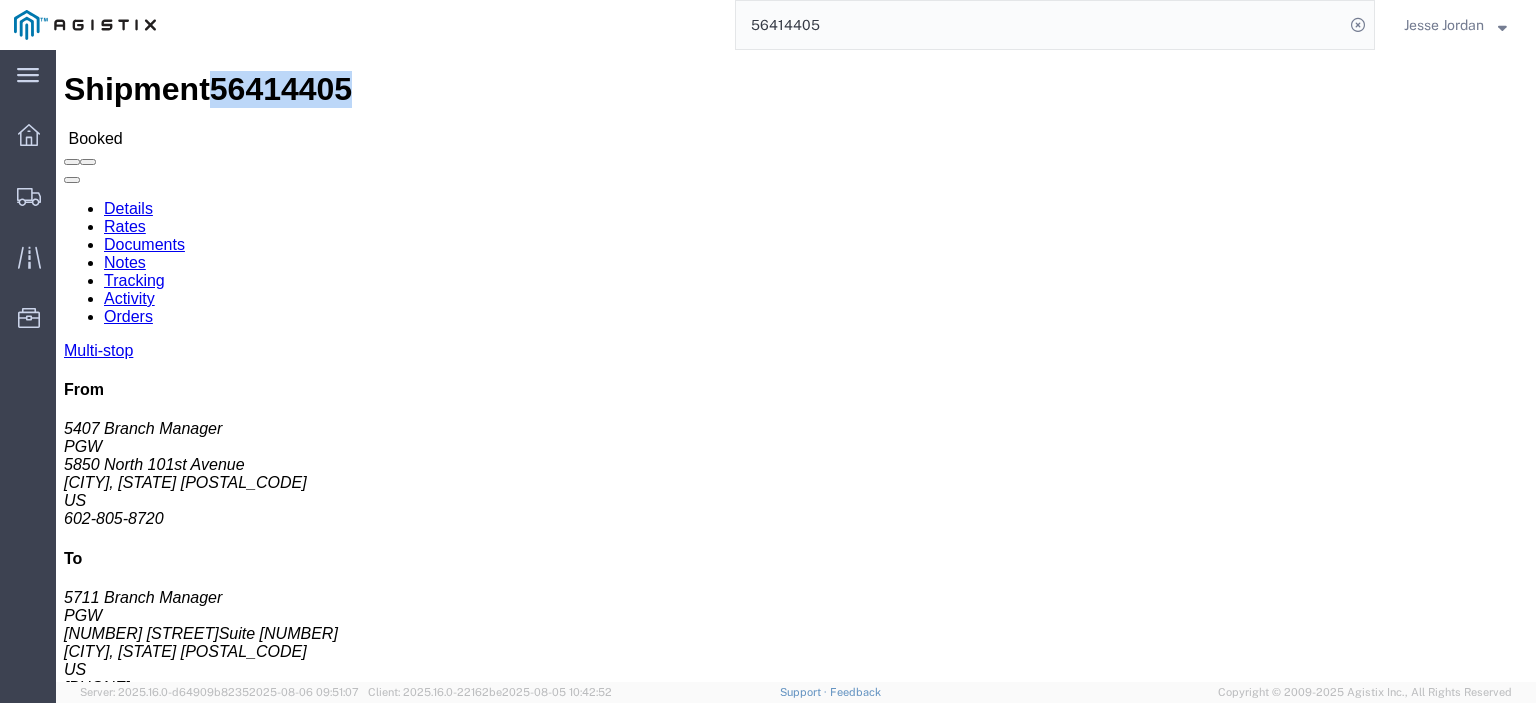 click on "56414405" 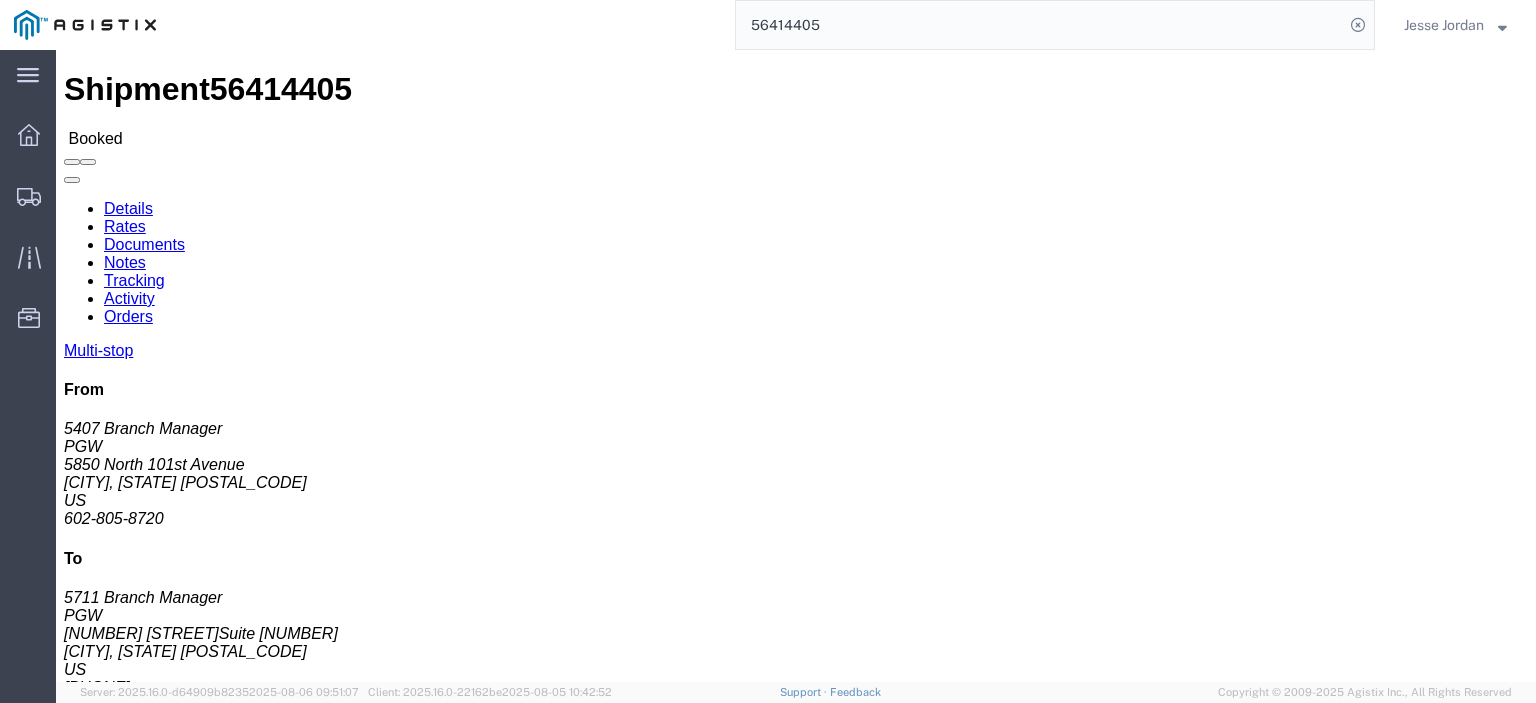 drag, startPoint x: 180, startPoint y: 242, endPoint x: 19, endPoint y: 241, distance: 161.00311 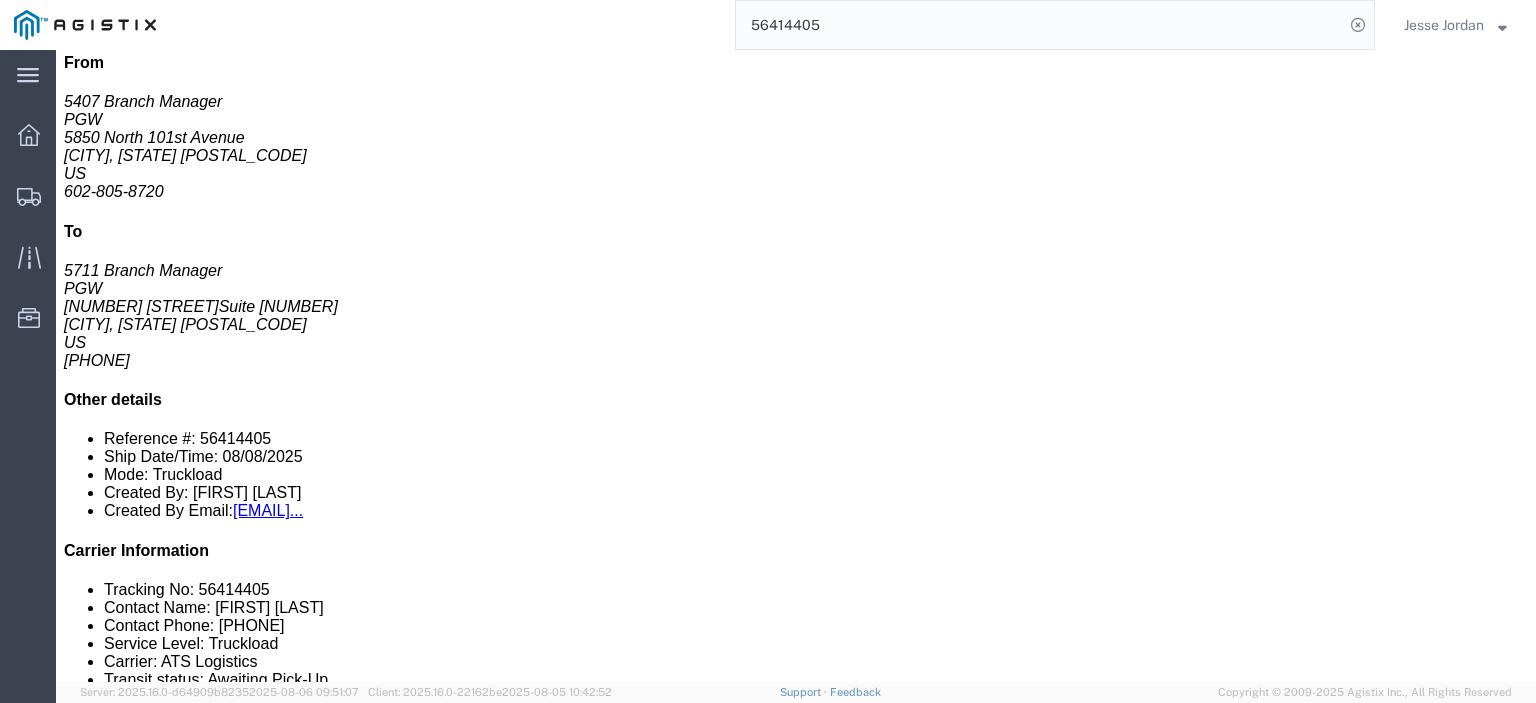 scroll, scrollTop: 400, scrollLeft: 0, axis: vertical 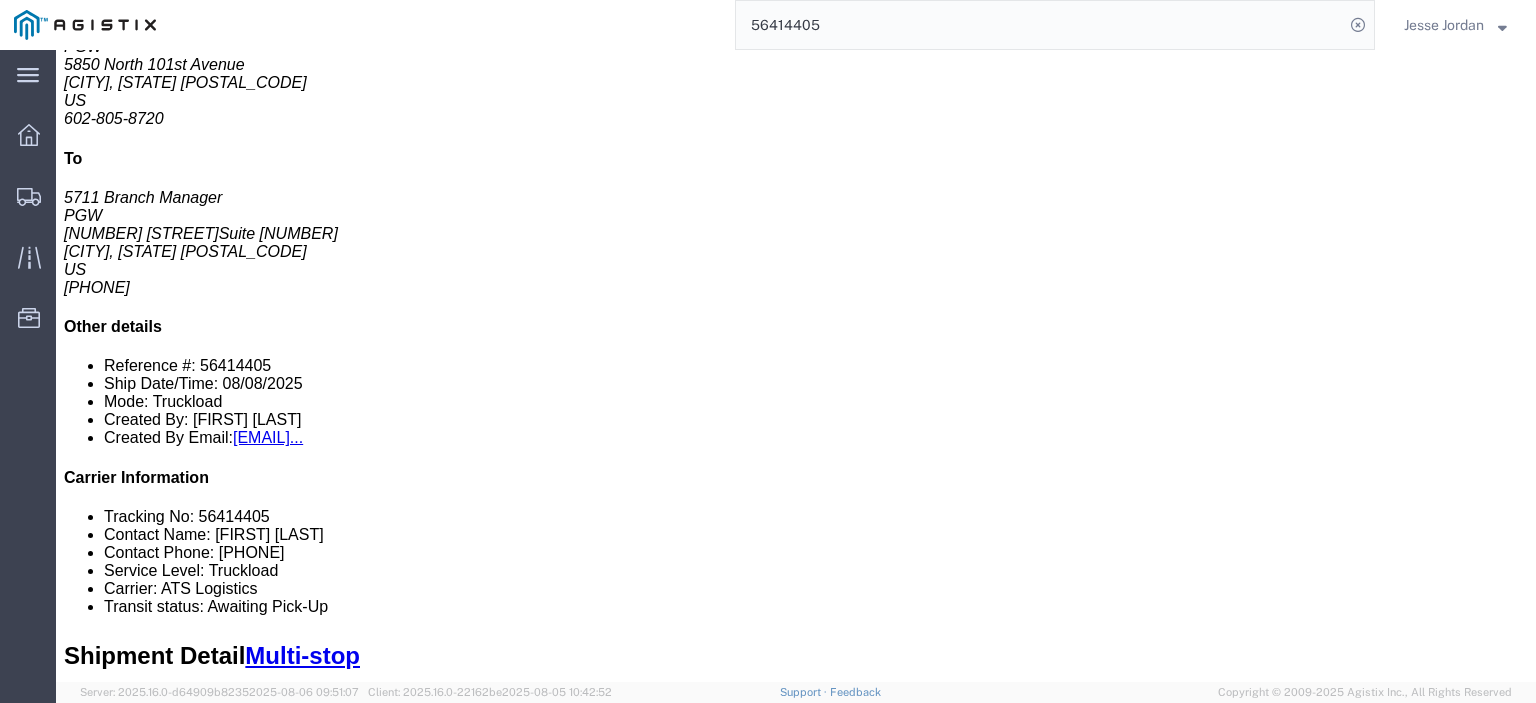 drag, startPoint x: 376, startPoint y: 210, endPoint x: 208, endPoint y: 209, distance: 168.00298 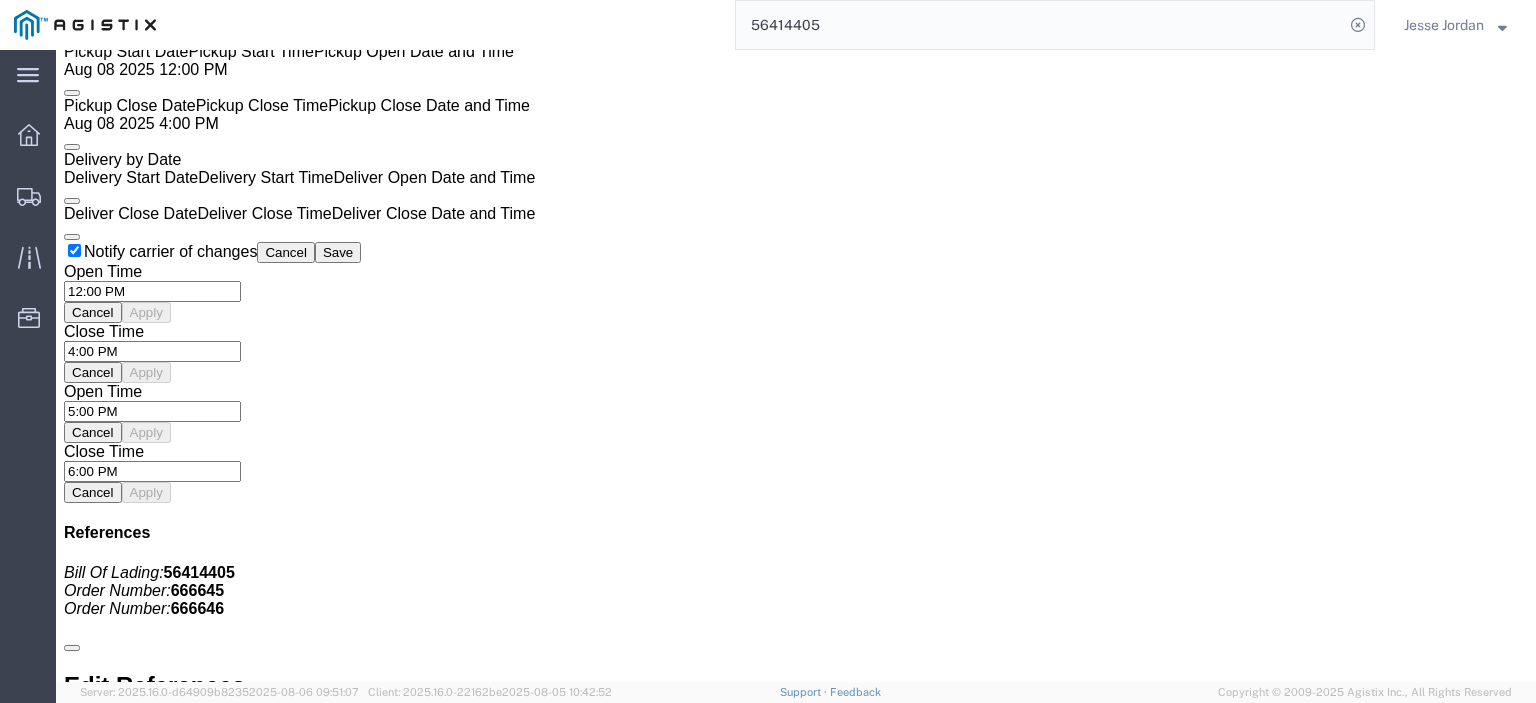 scroll, scrollTop: 1500, scrollLeft: 0, axis: vertical 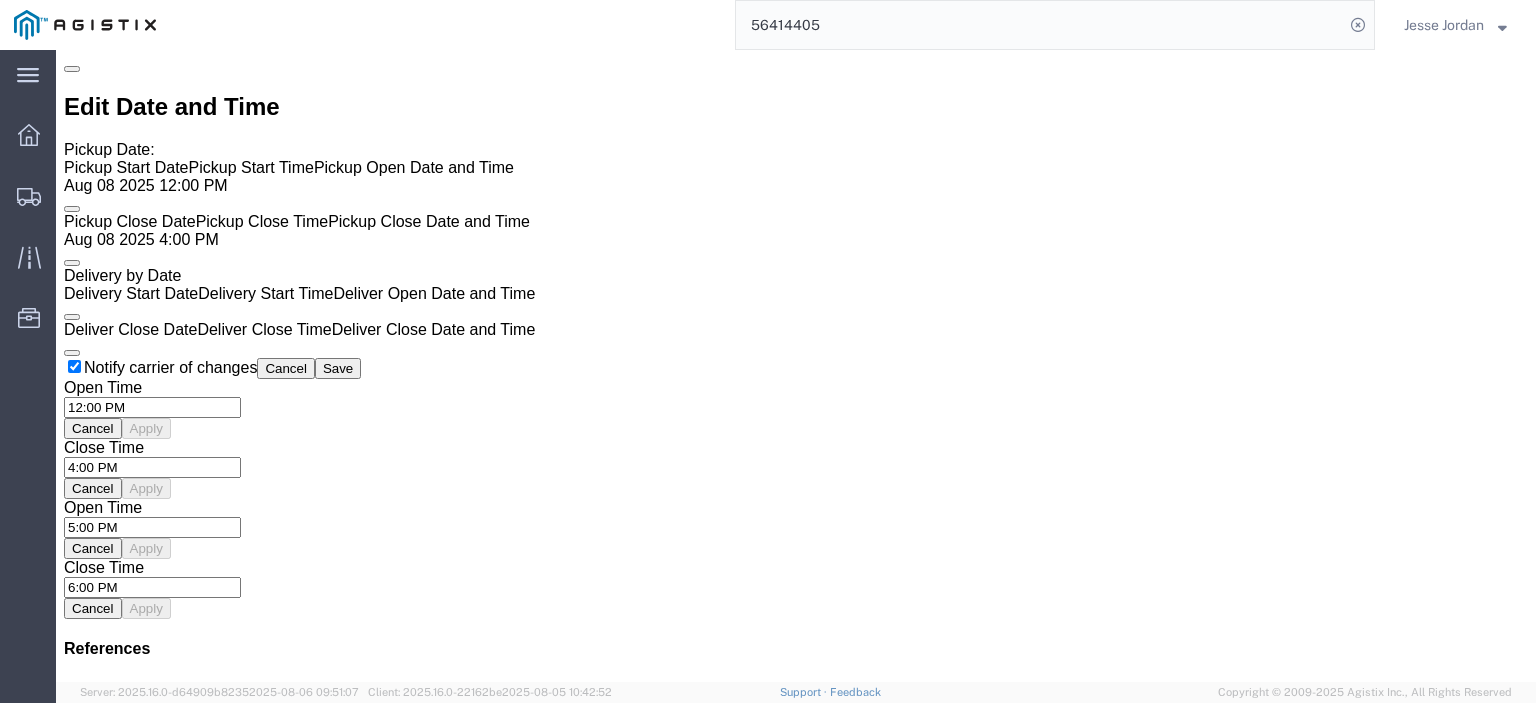 click on "Rates" 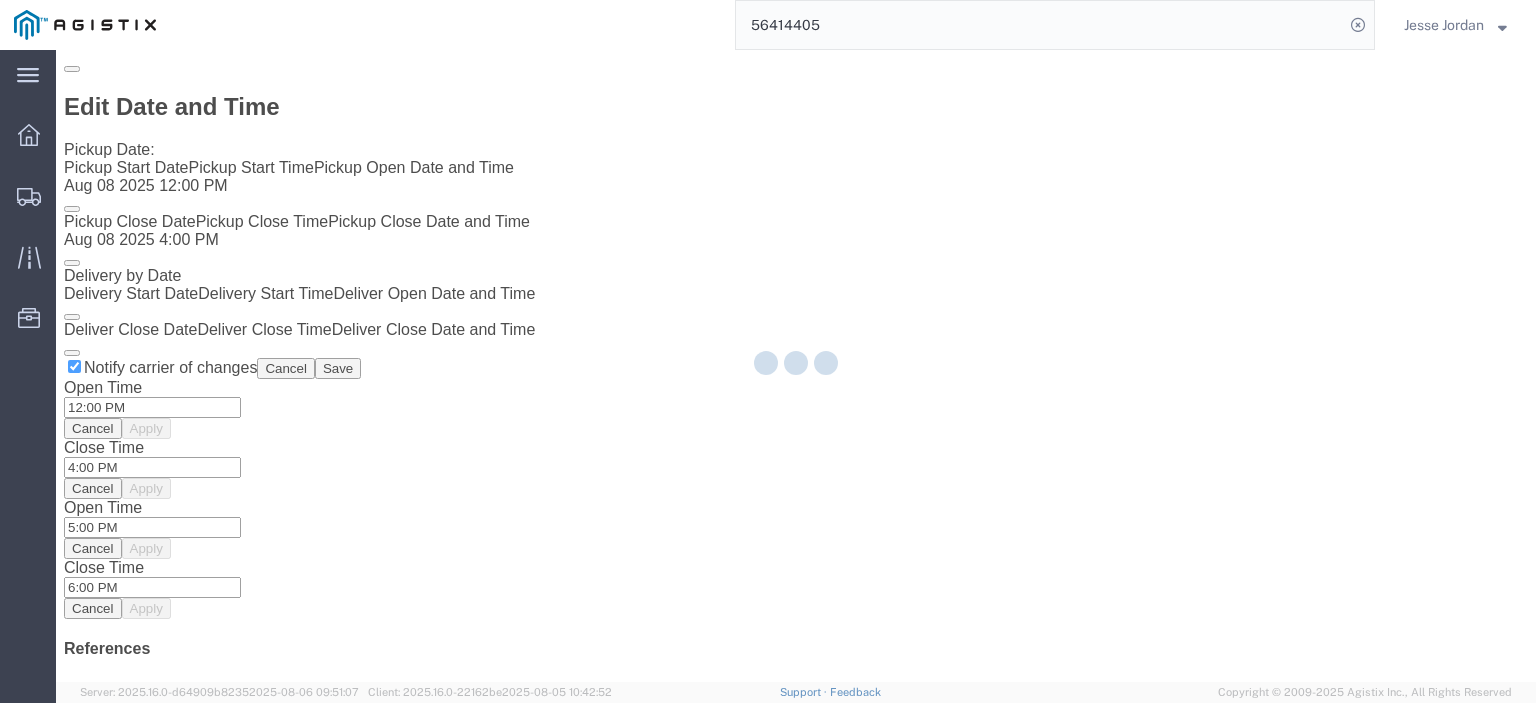 scroll, scrollTop: 0, scrollLeft: 0, axis: both 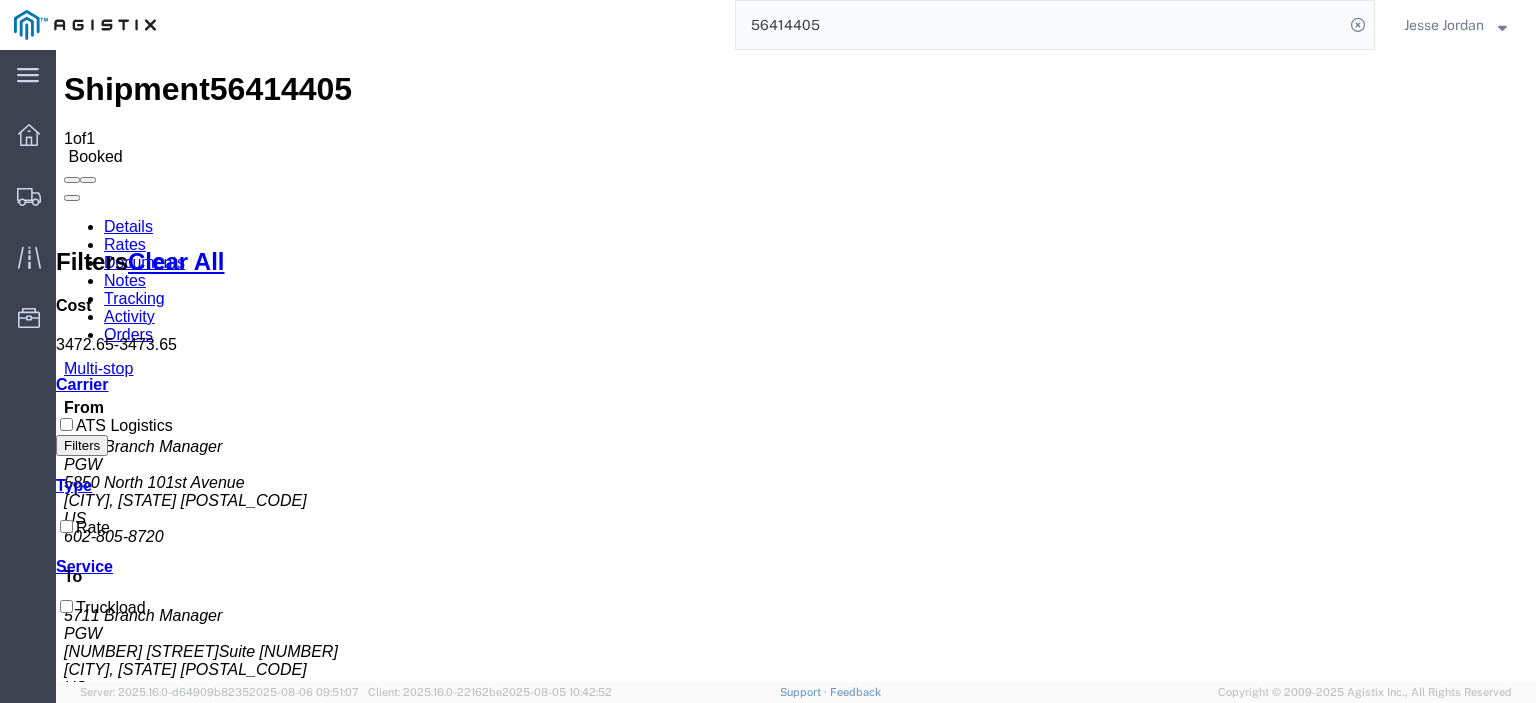 click on "Notes" at bounding box center [125, 280] 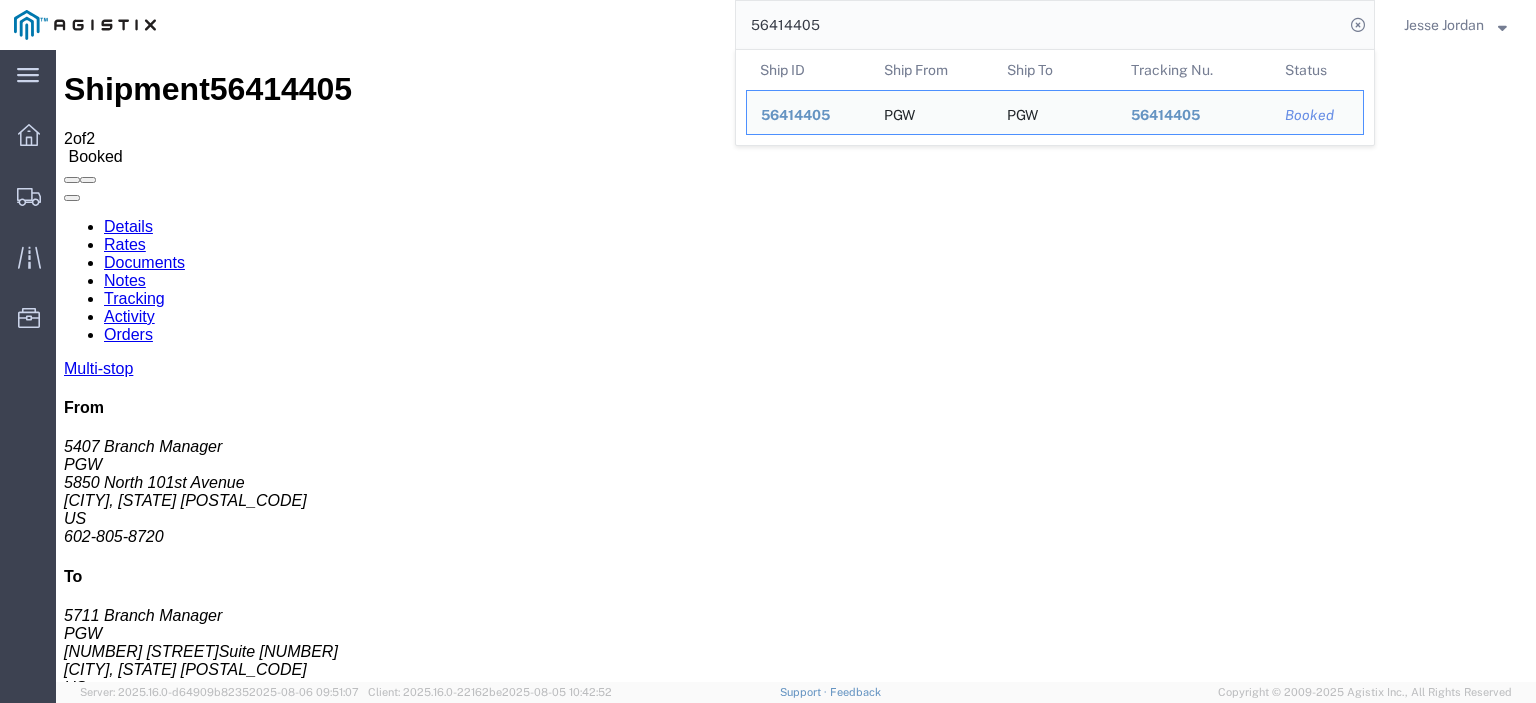 drag, startPoint x: 841, startPoint y: 24, endPoint x: 774, endPoint y: 11, distance: 68.24954 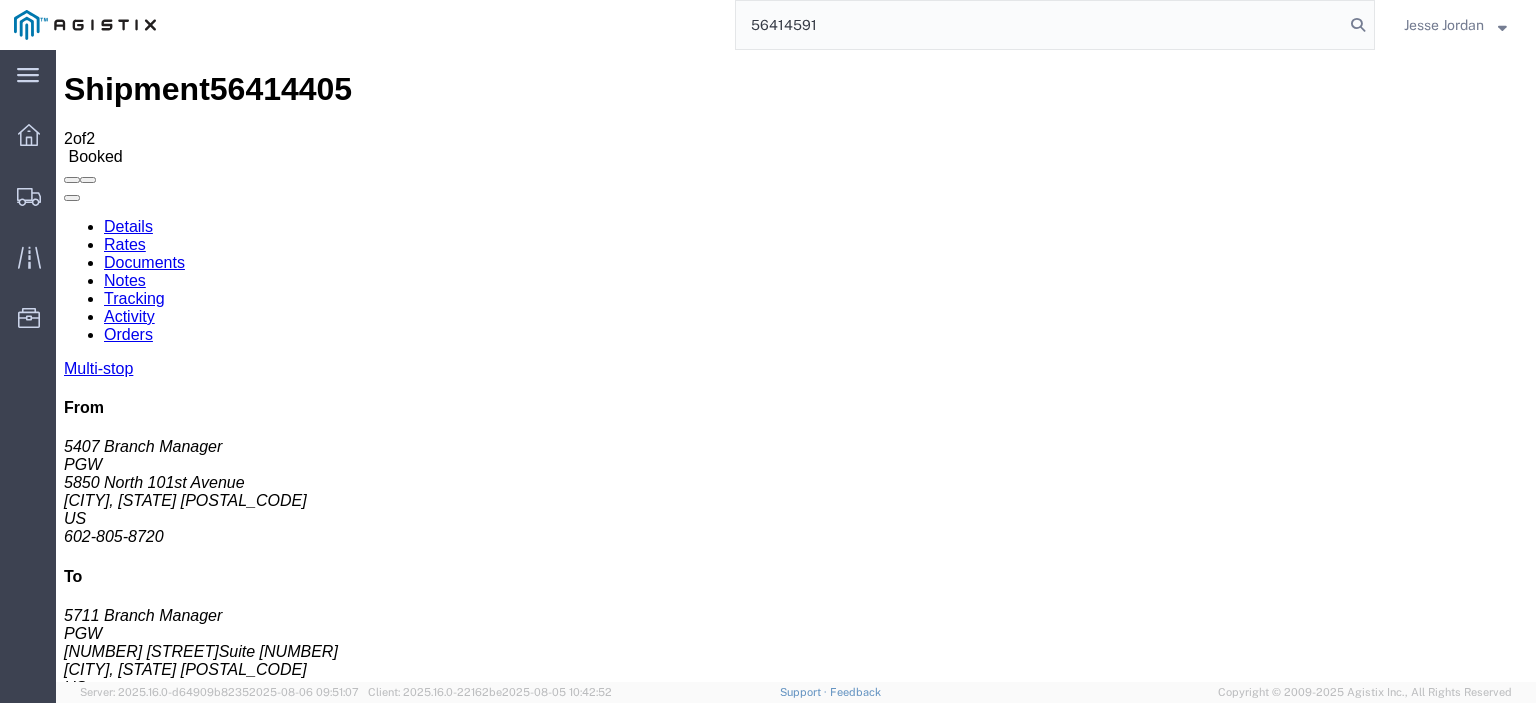 type on "56414591" 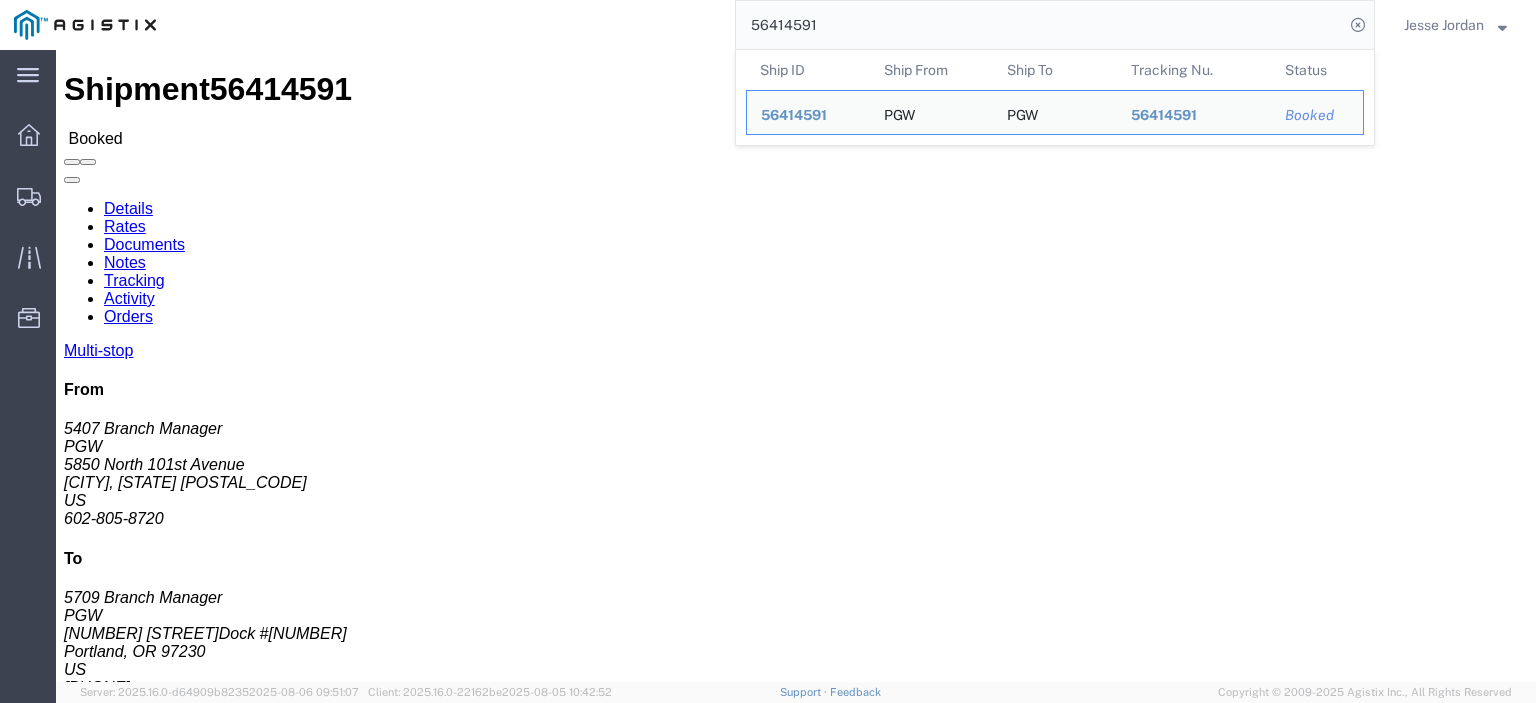 drag, startPoint x: 178, startPoint y: 232, endPoint x: 17, endPoint y: 239, distance: 161.1521 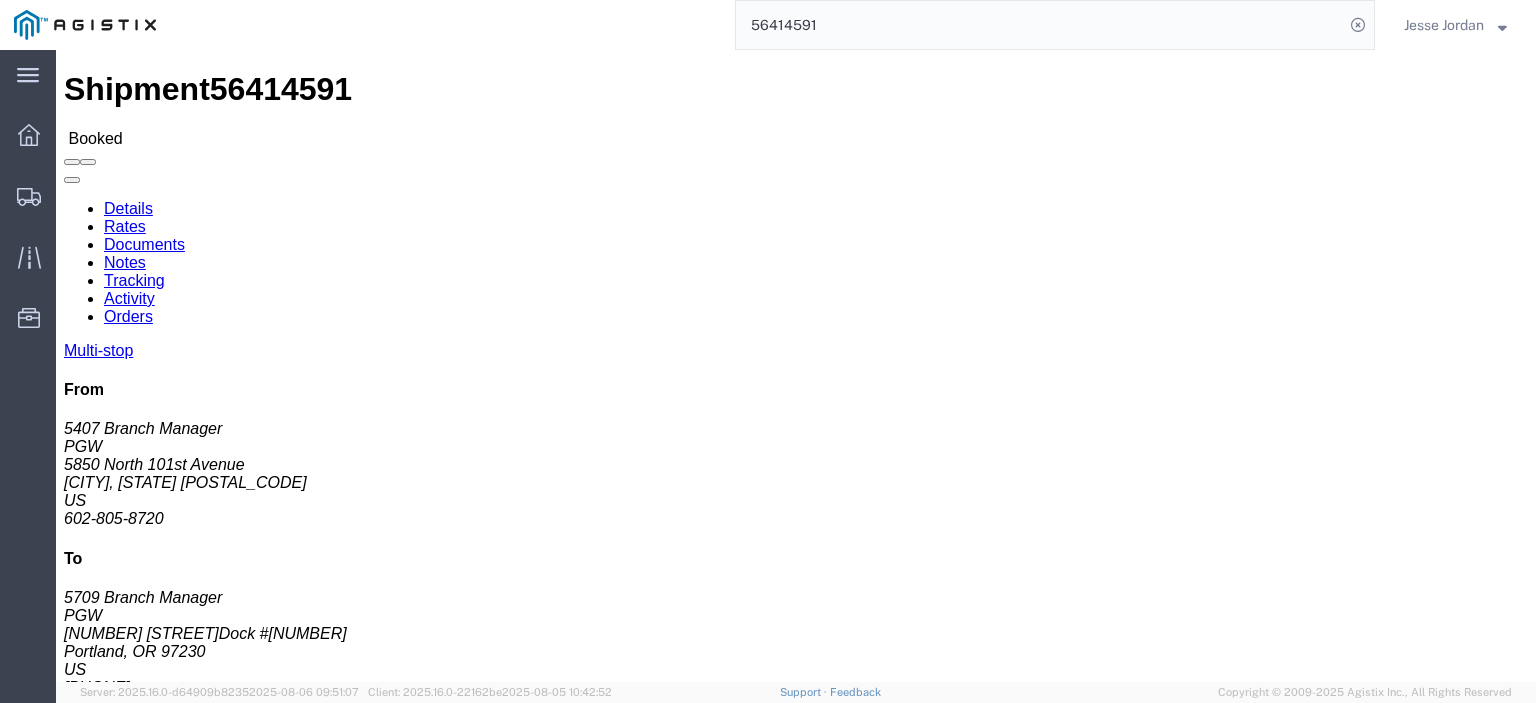 drag, startPoint x: 359, startPoint y: 255, endPoint x: 287, endPoint y: 237, distance: 74.215904 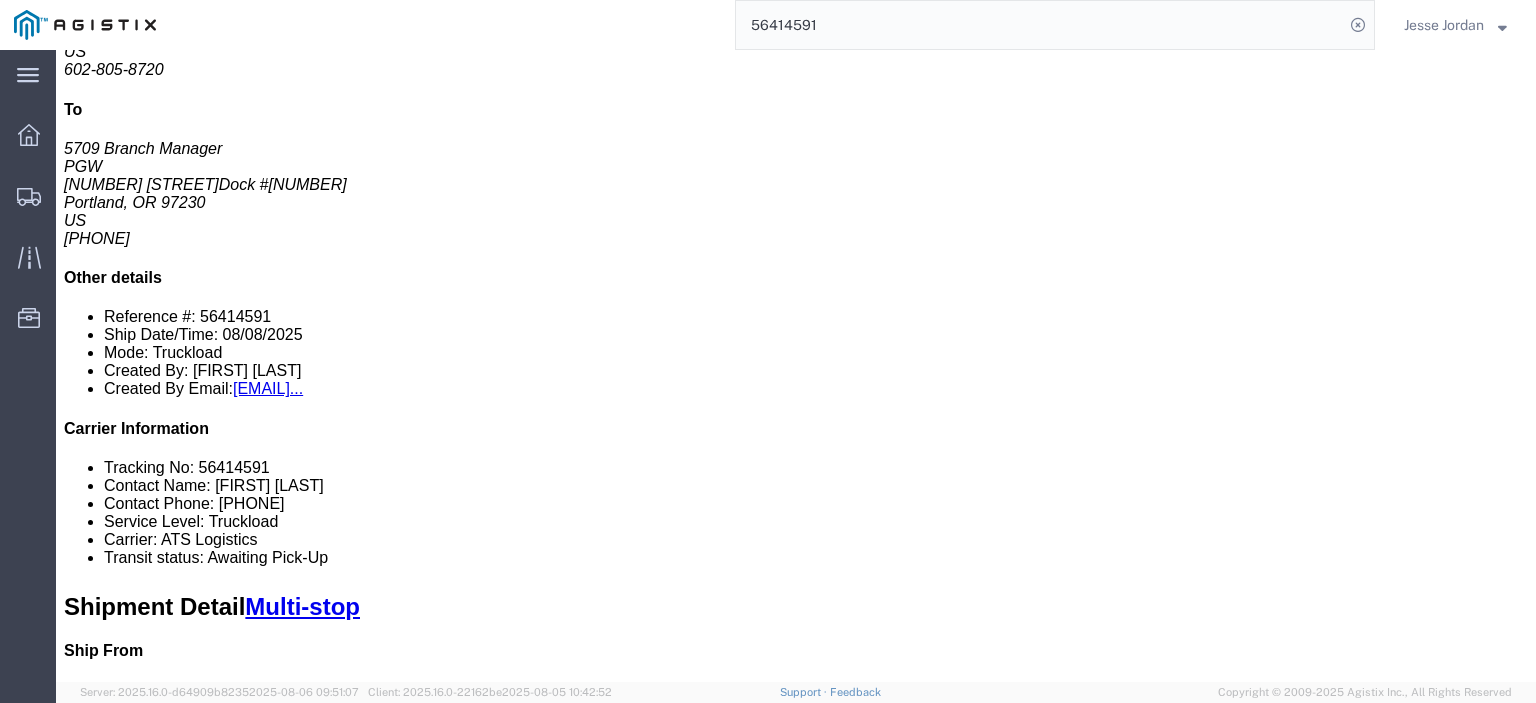 scroll, scrollTop: 300, scrollLeft: 0, axis: vertical 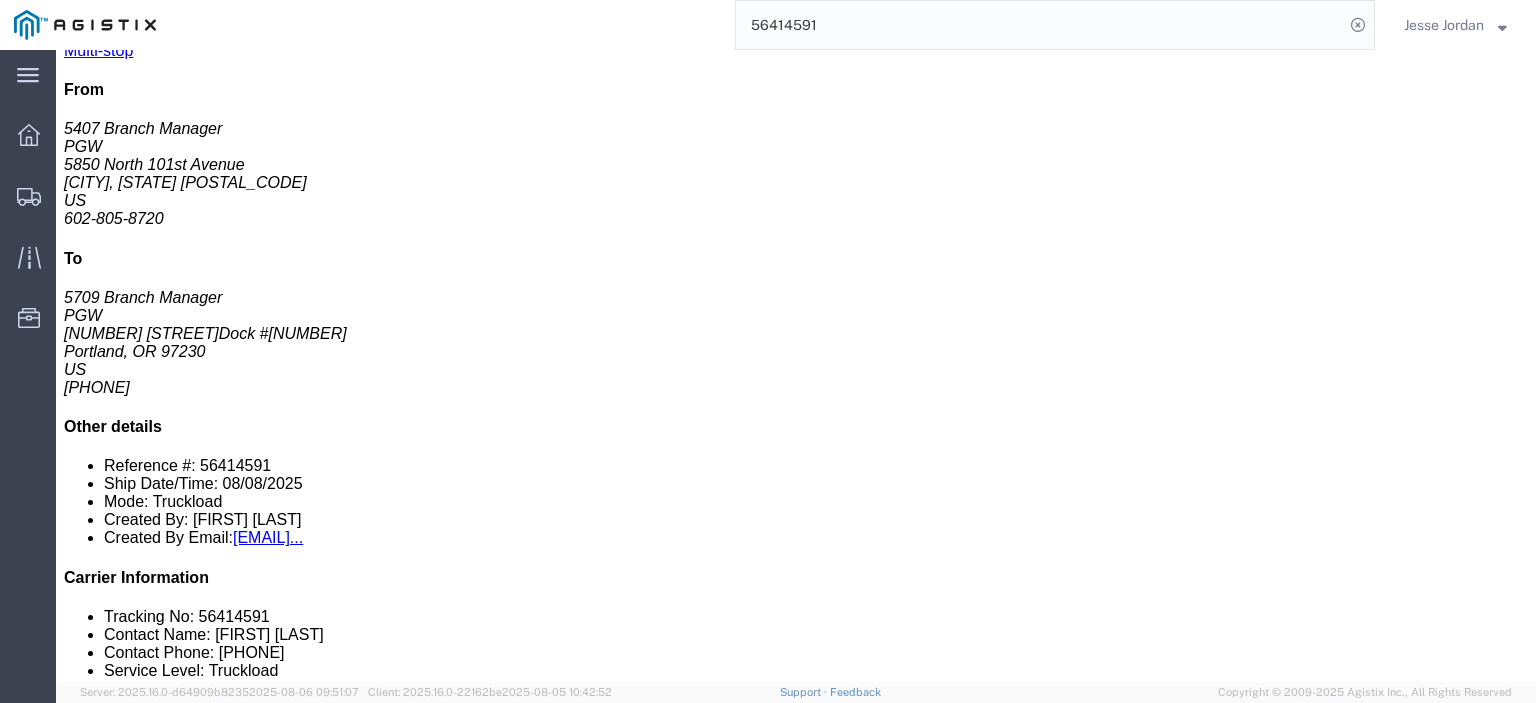 drag, startPoint x: 351, startPoint y: 308, endPoint x: 206, endPoint y: 308, distance: 145 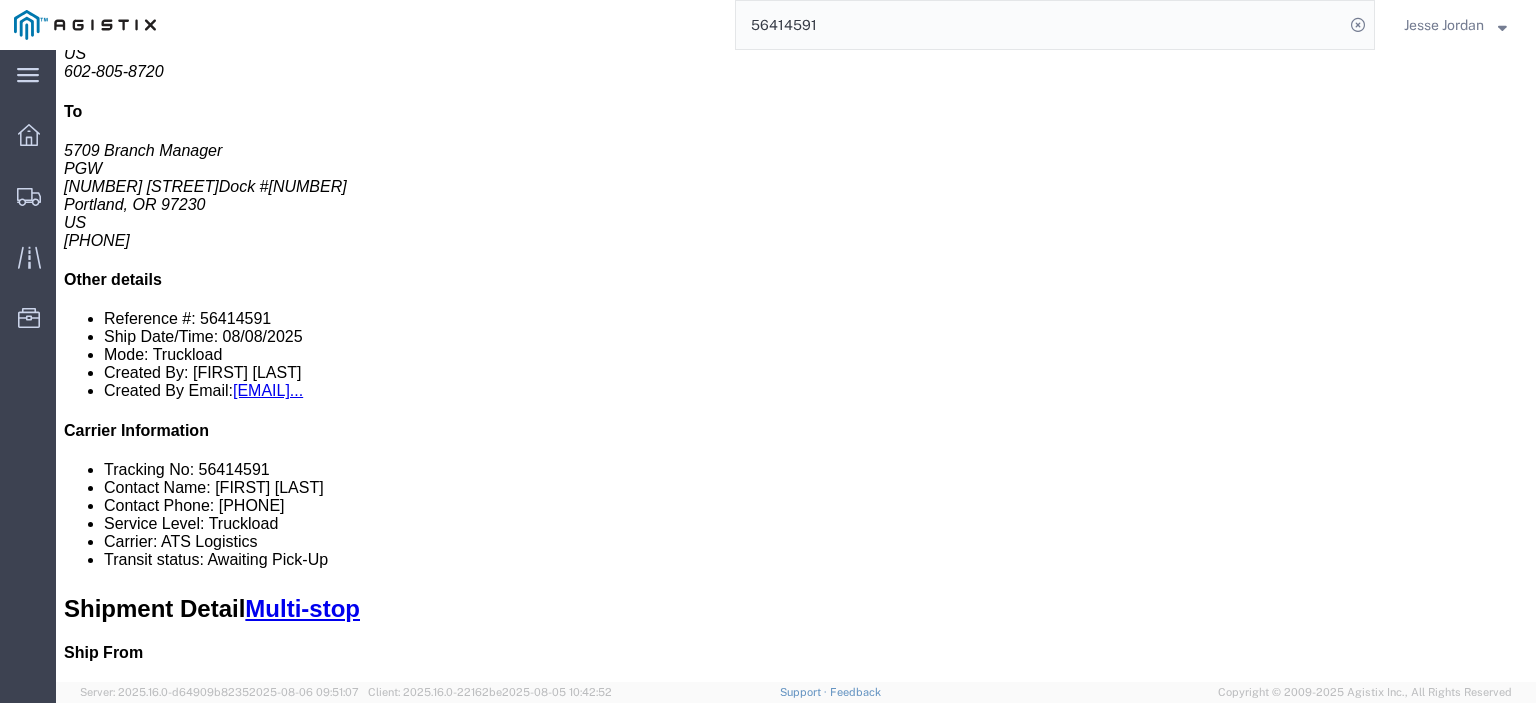 scroll, scrollTop: 400, scrollLeft: 0, axis: vertical 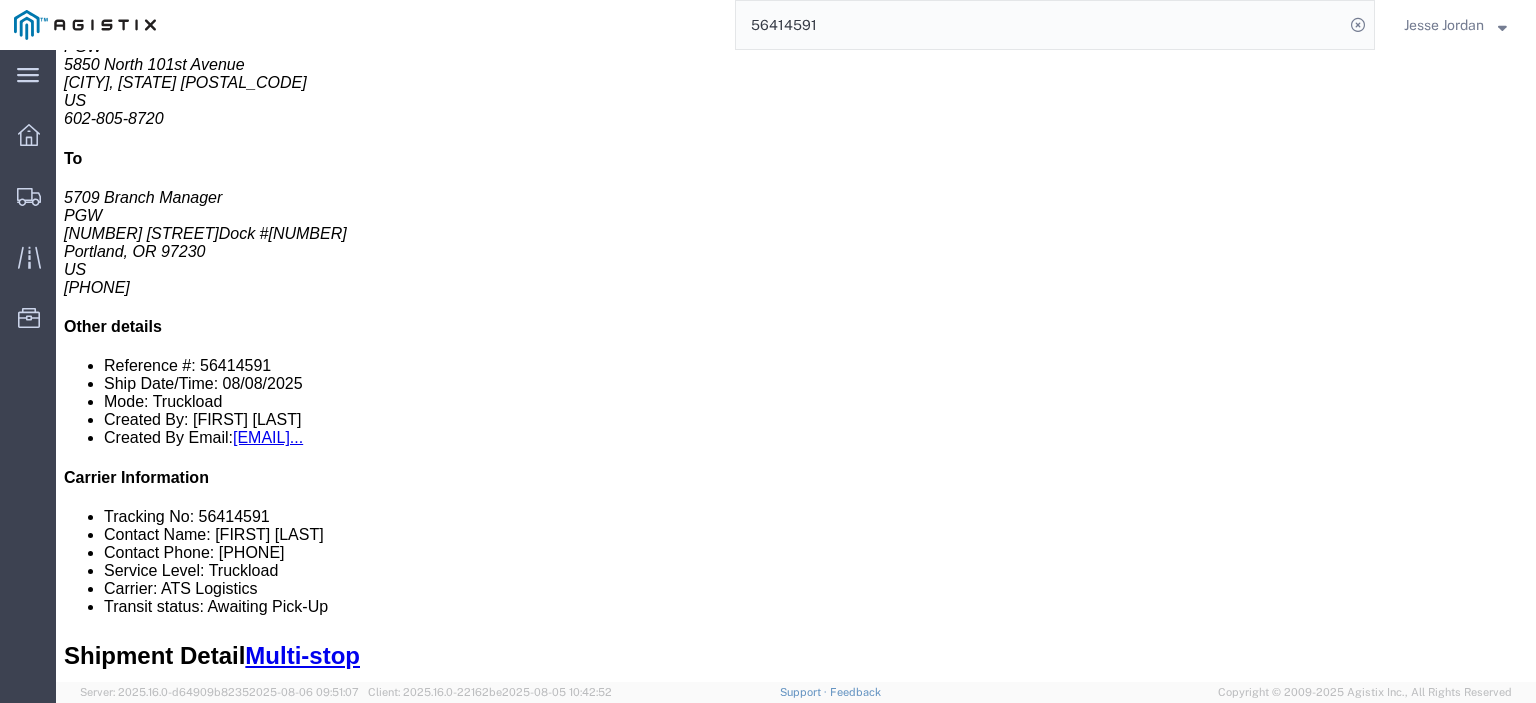 drag, startPoint x: 888, startPoint y: 211, endPoint x: 697, endPoint y: 219, distance: 191.16747 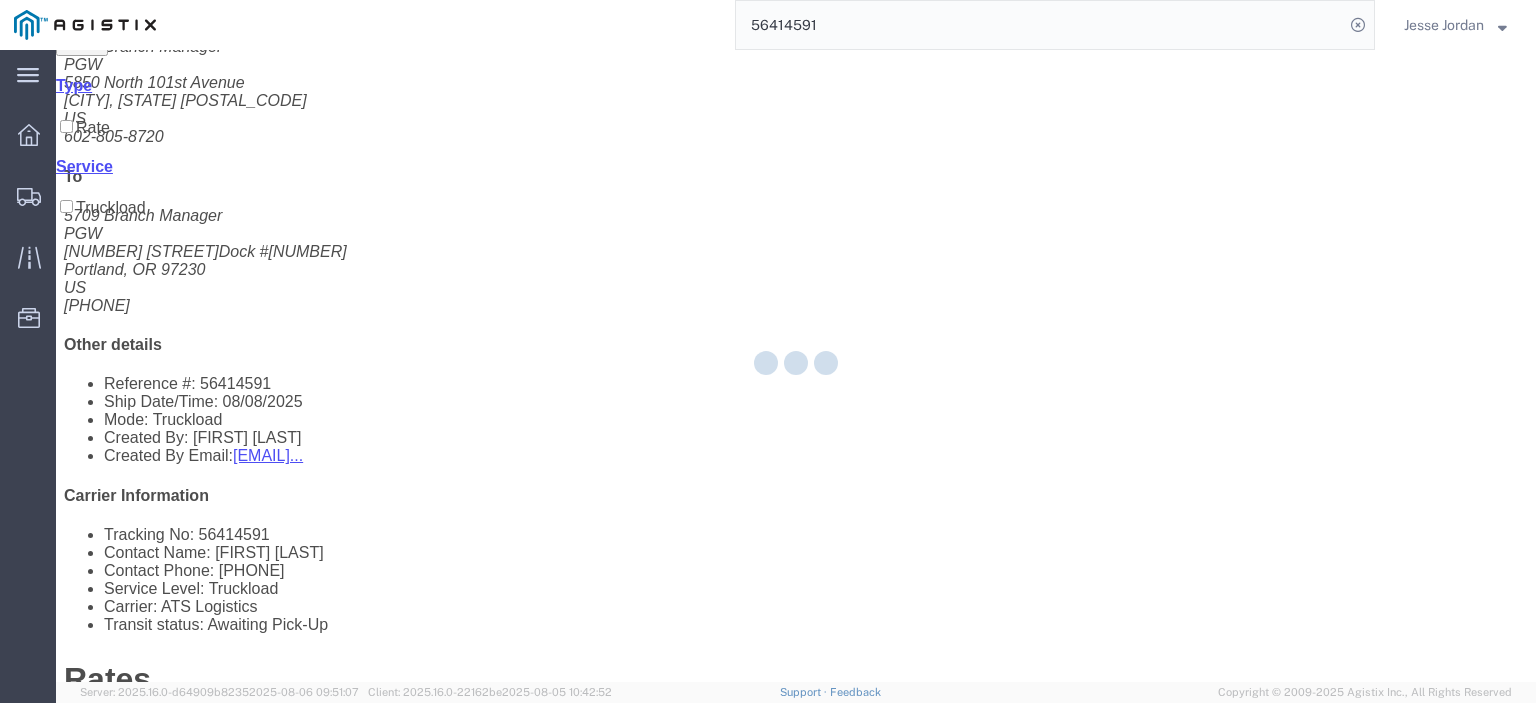 scroll, scrollTop: 0, scrollLeft: 0, axis: both 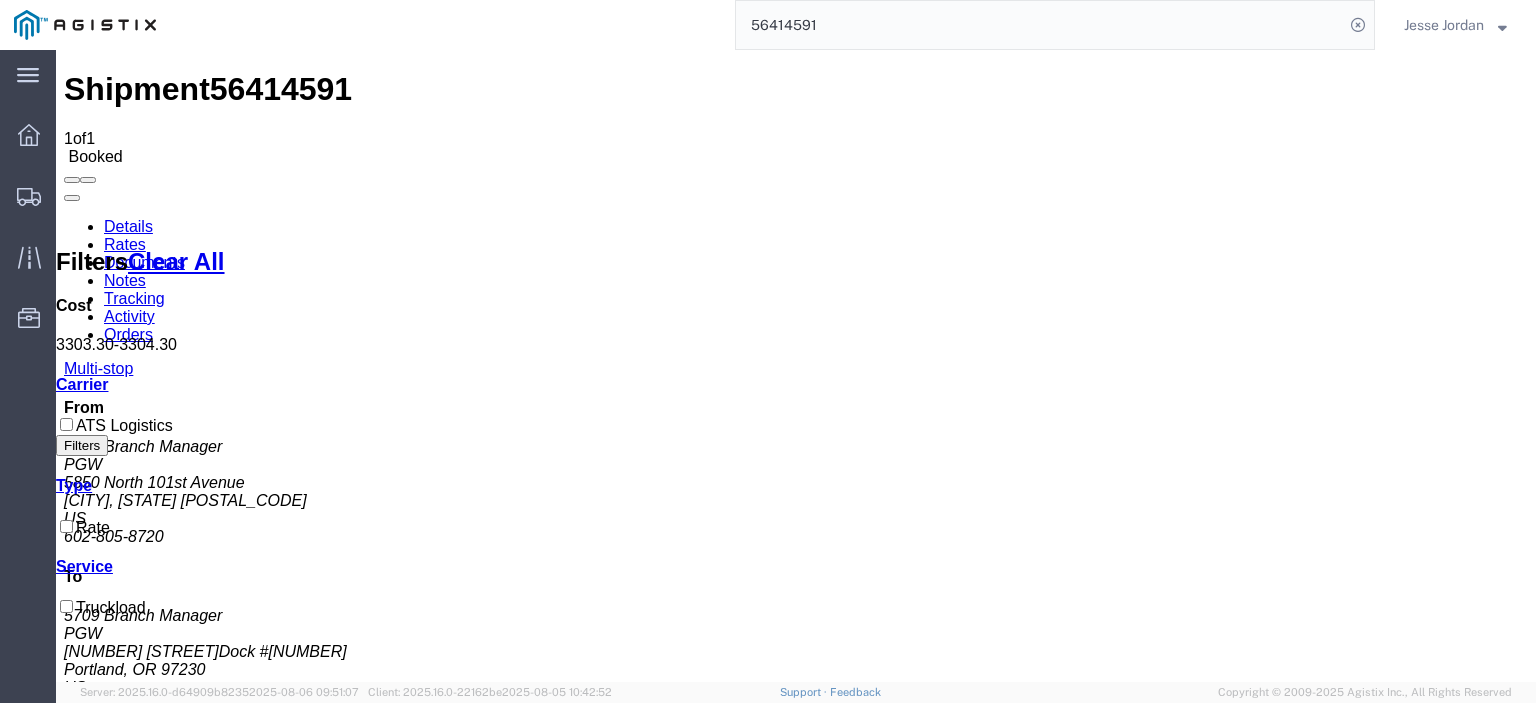 click on "Notes" at bounding box center (125, 280) 